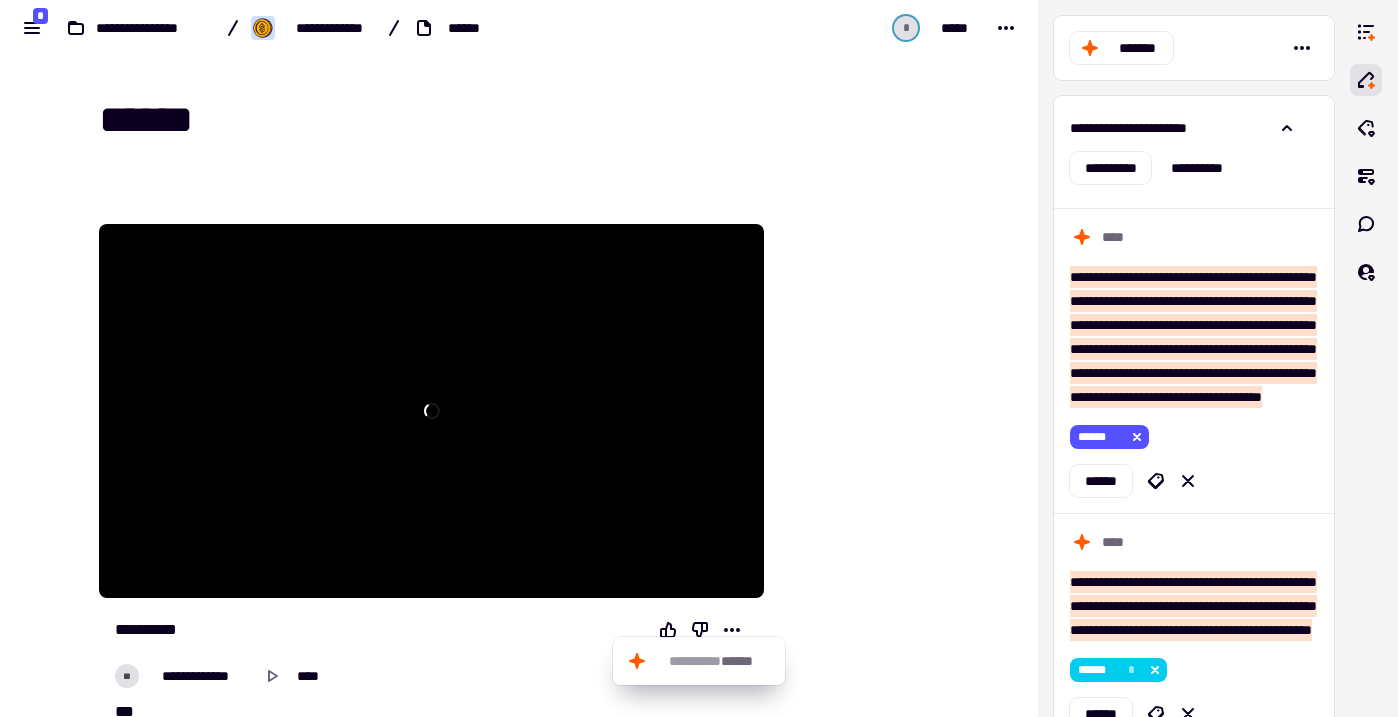 scroll, scrollTop: 0, scrollLeft: 0, axis: both 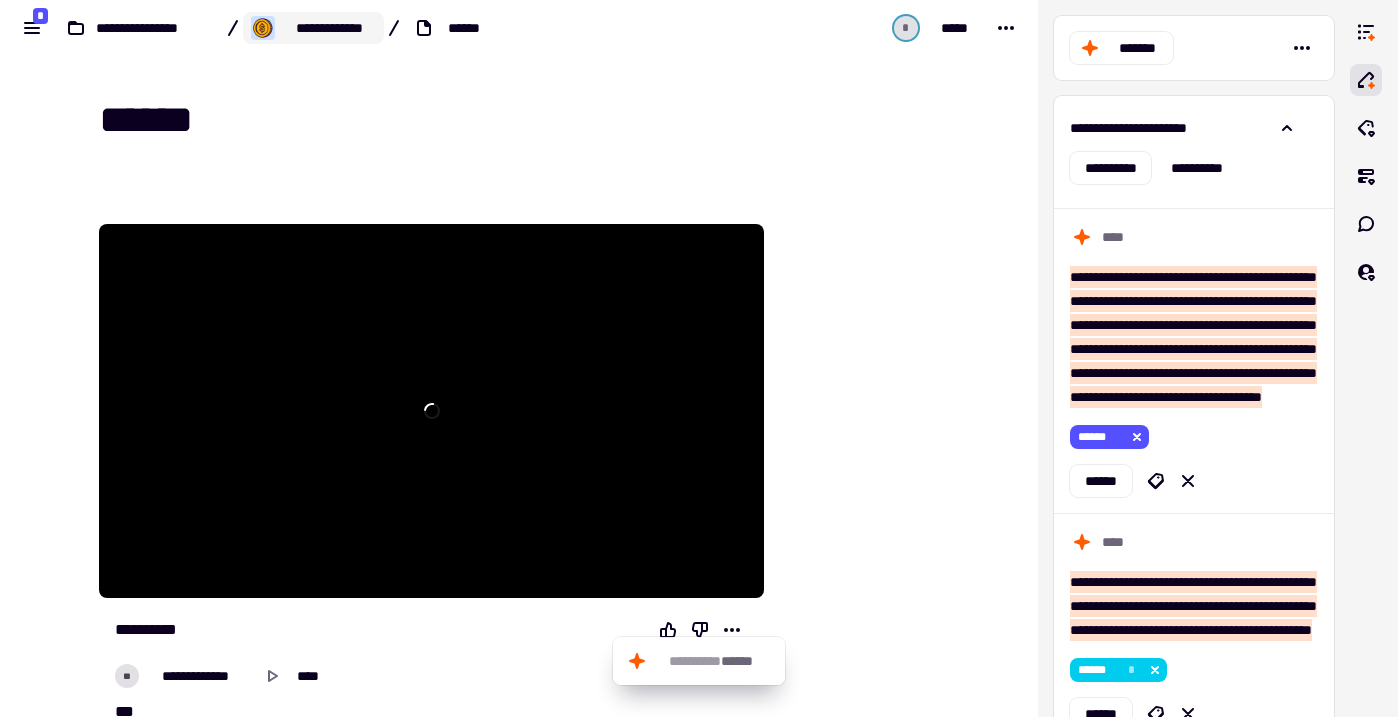 click on "**********" 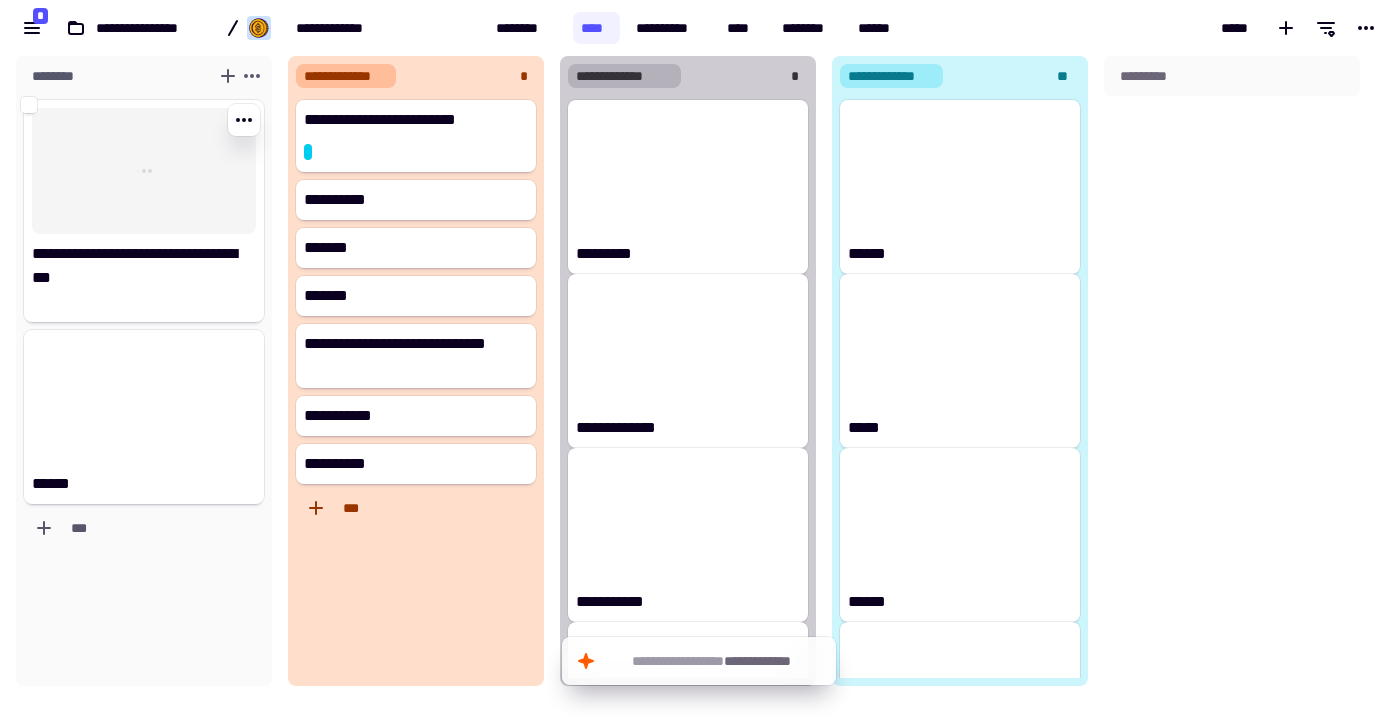 scroll, scrollTop: 16, scrollLeft: 16, axis: both 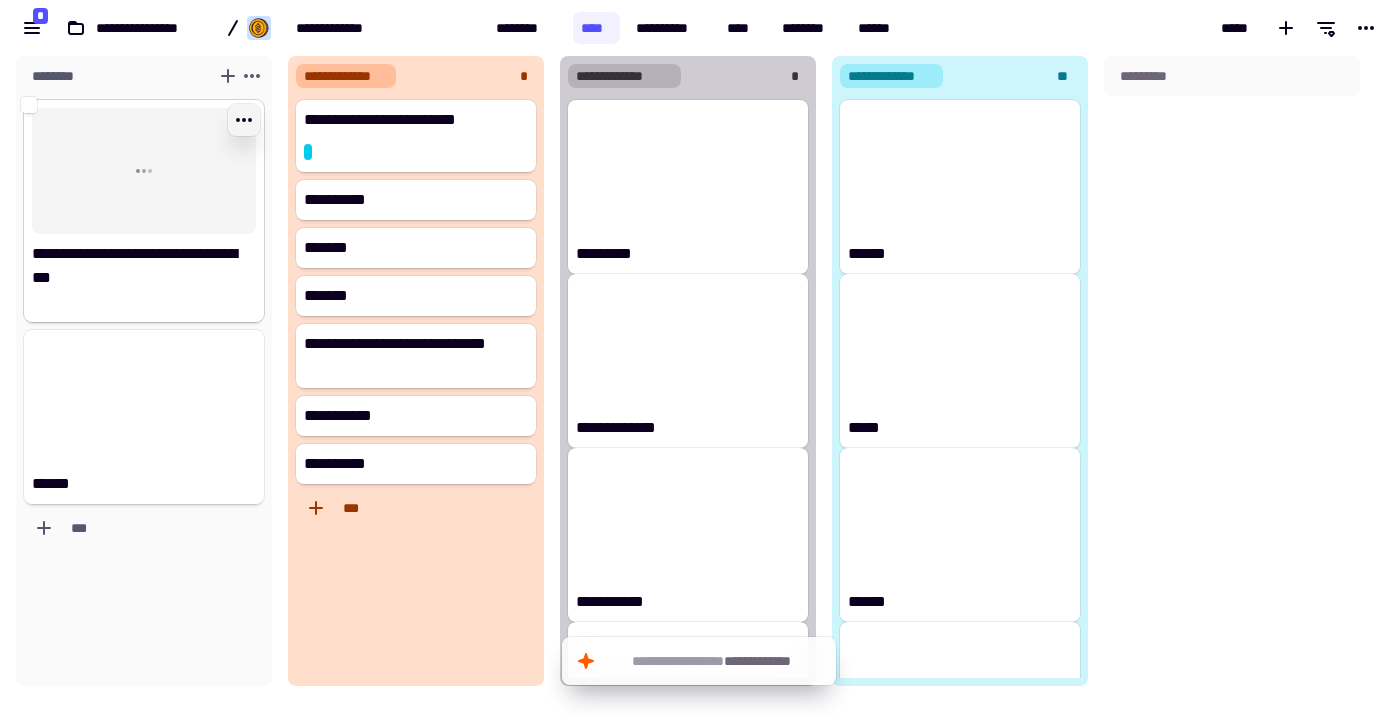 click 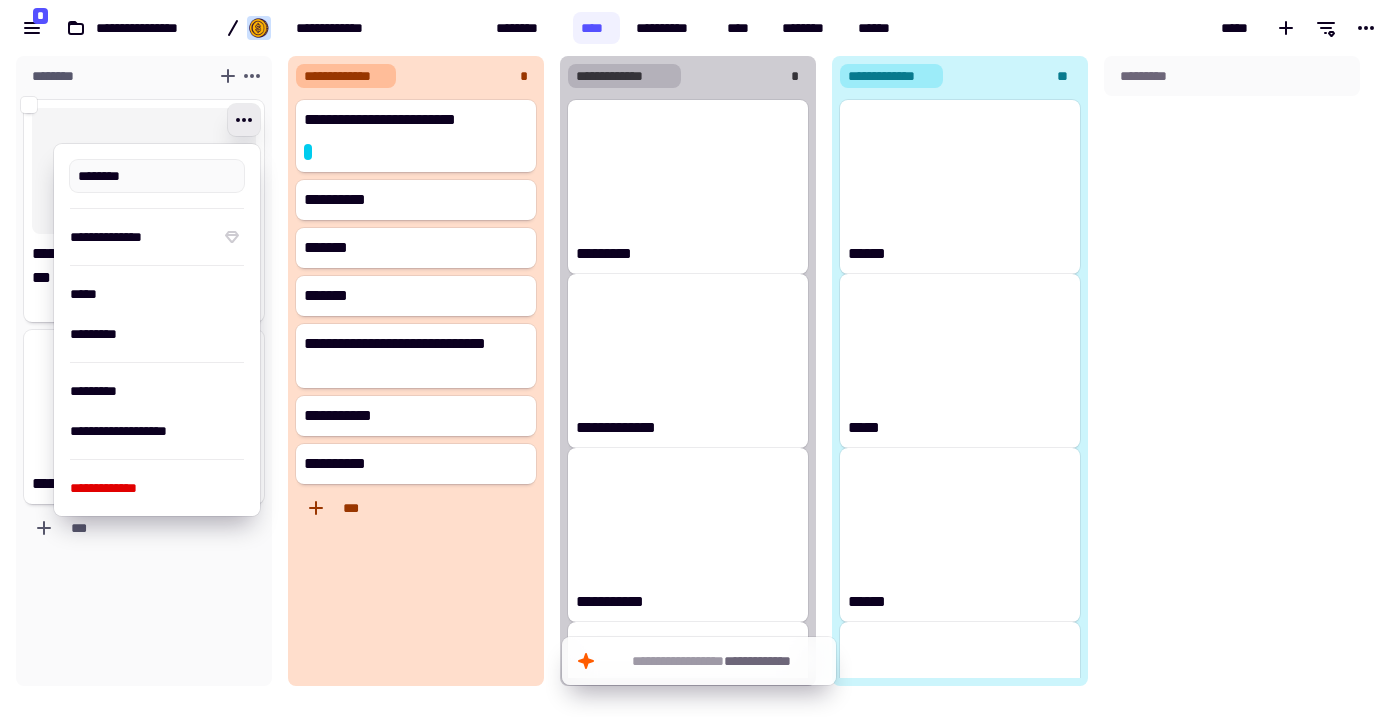 type on "**********" 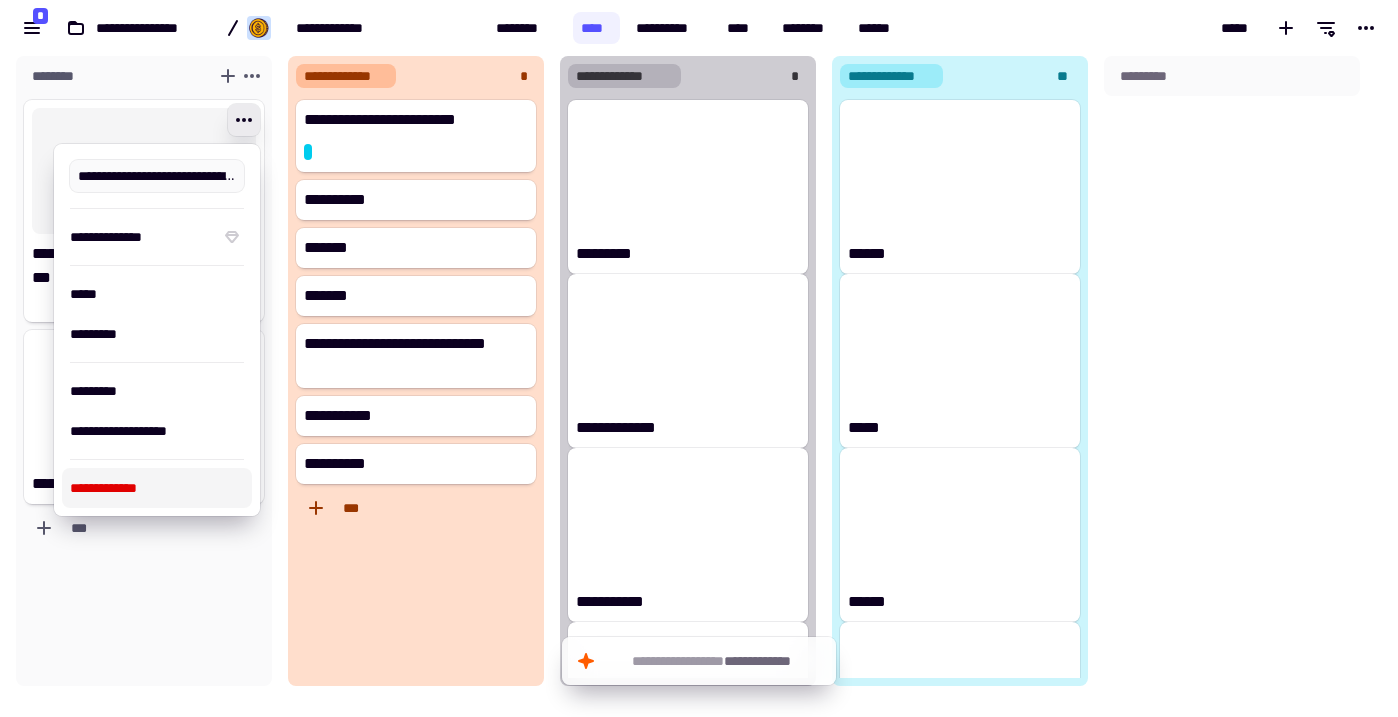 click on "**********" at bounding box center (157, 488) 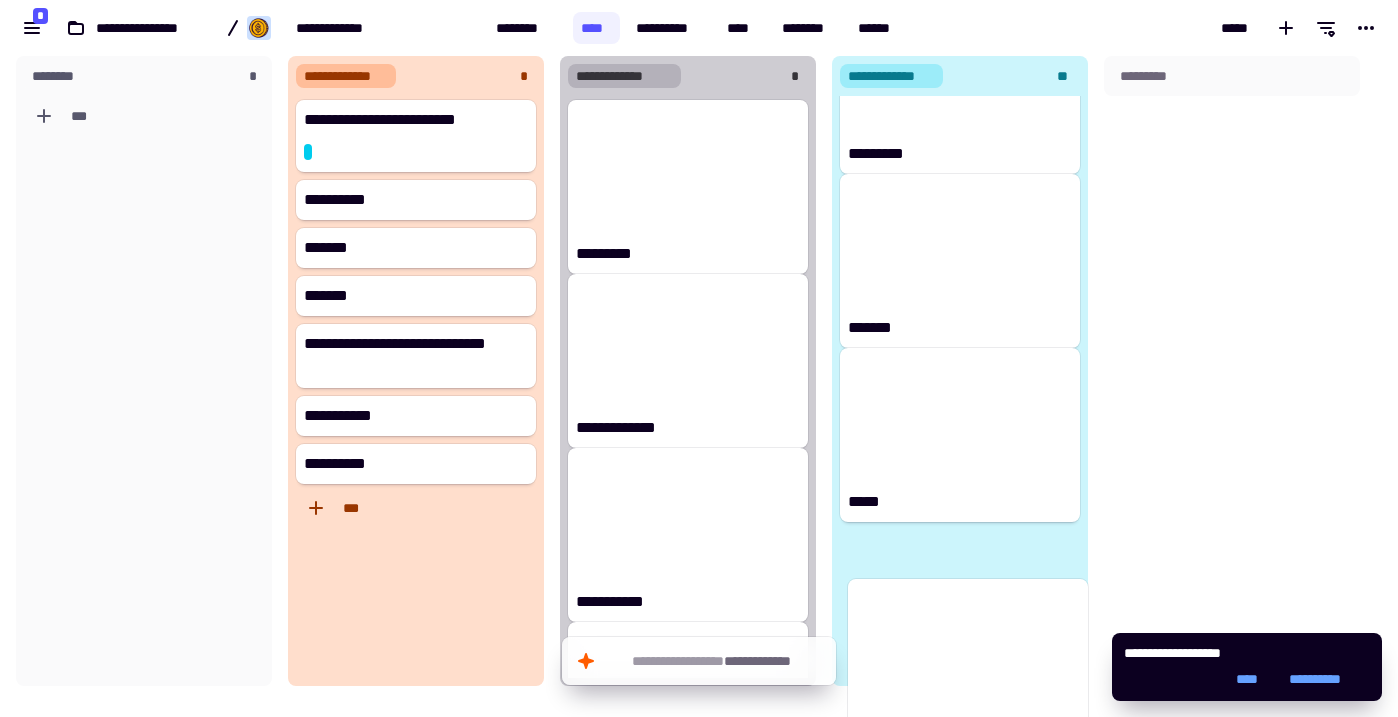 scroll, scrollTop: 1346, scrollLeft: 0, axis: vertical 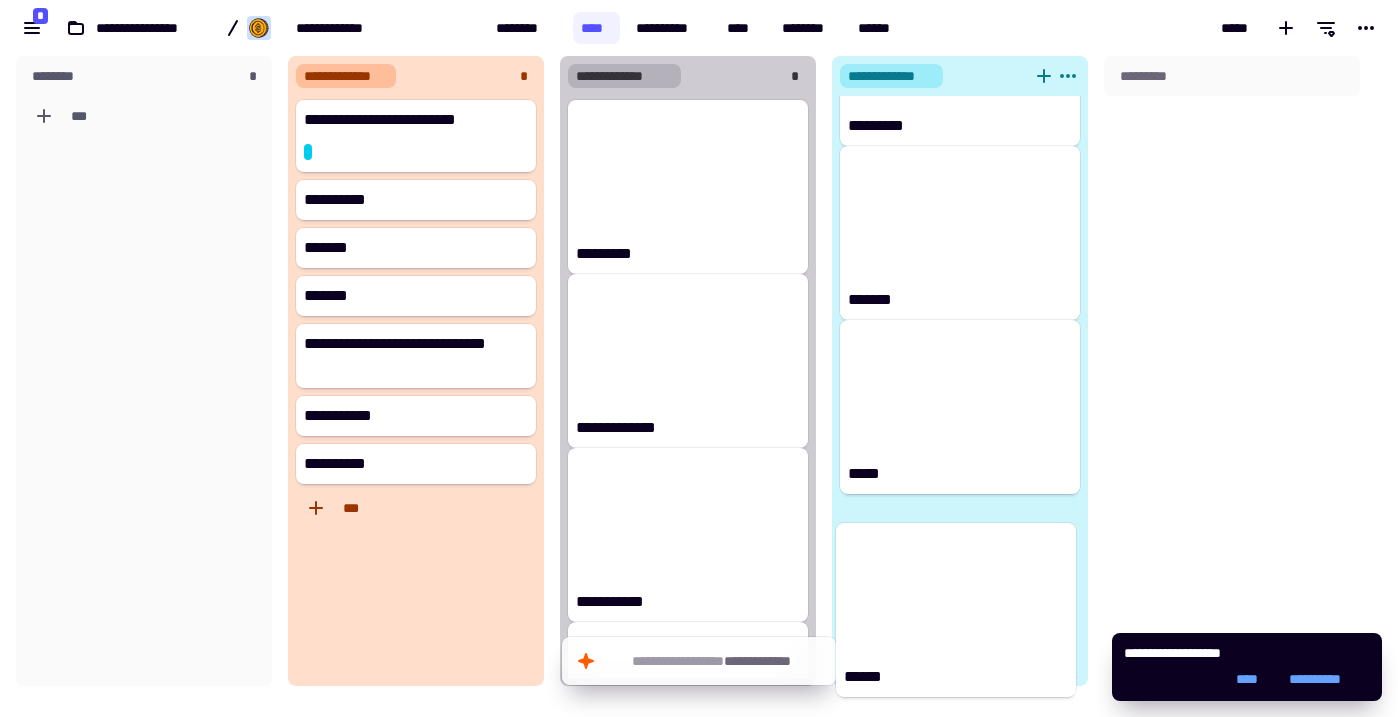 drag, startPoint x: 143, startPoint y: 256, endPoint x: 960, endPoint y: 684, distance: 922.31934 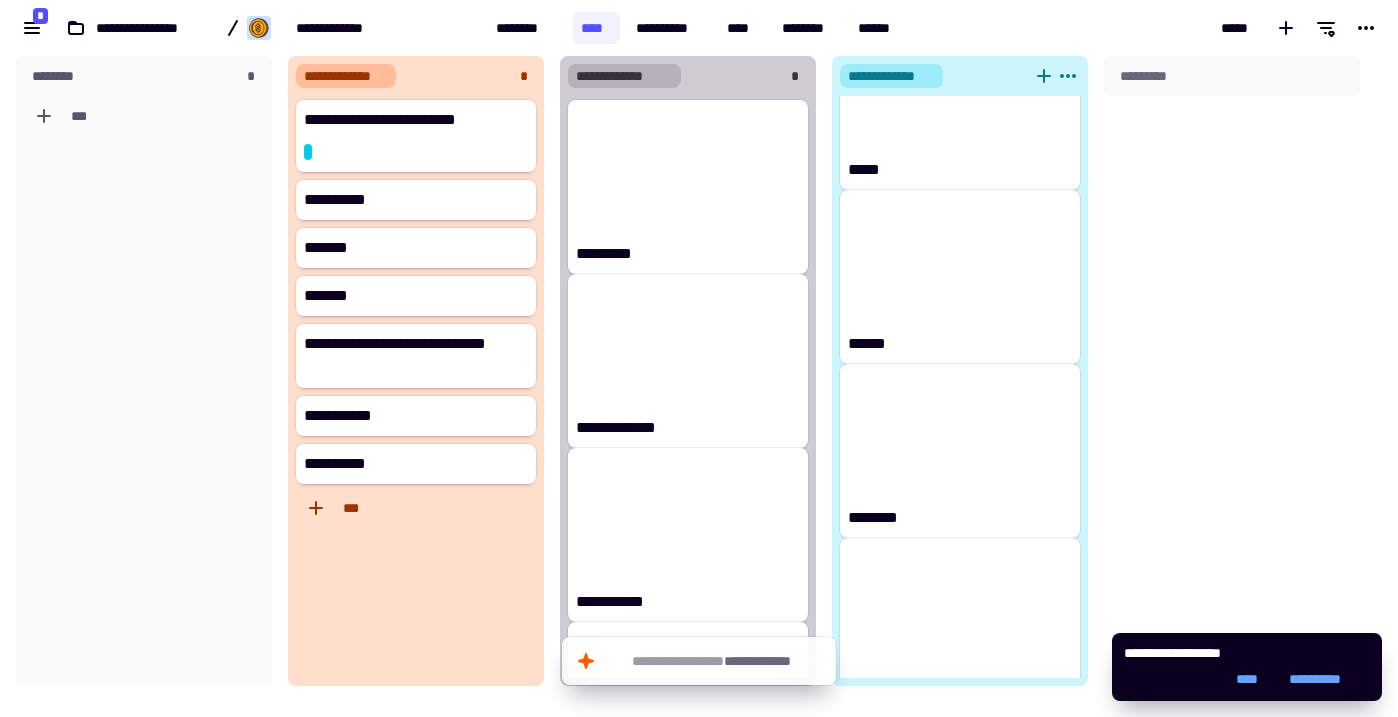 scroll, scrollTop: 1738, scrollLeft: 0, axis: vertical 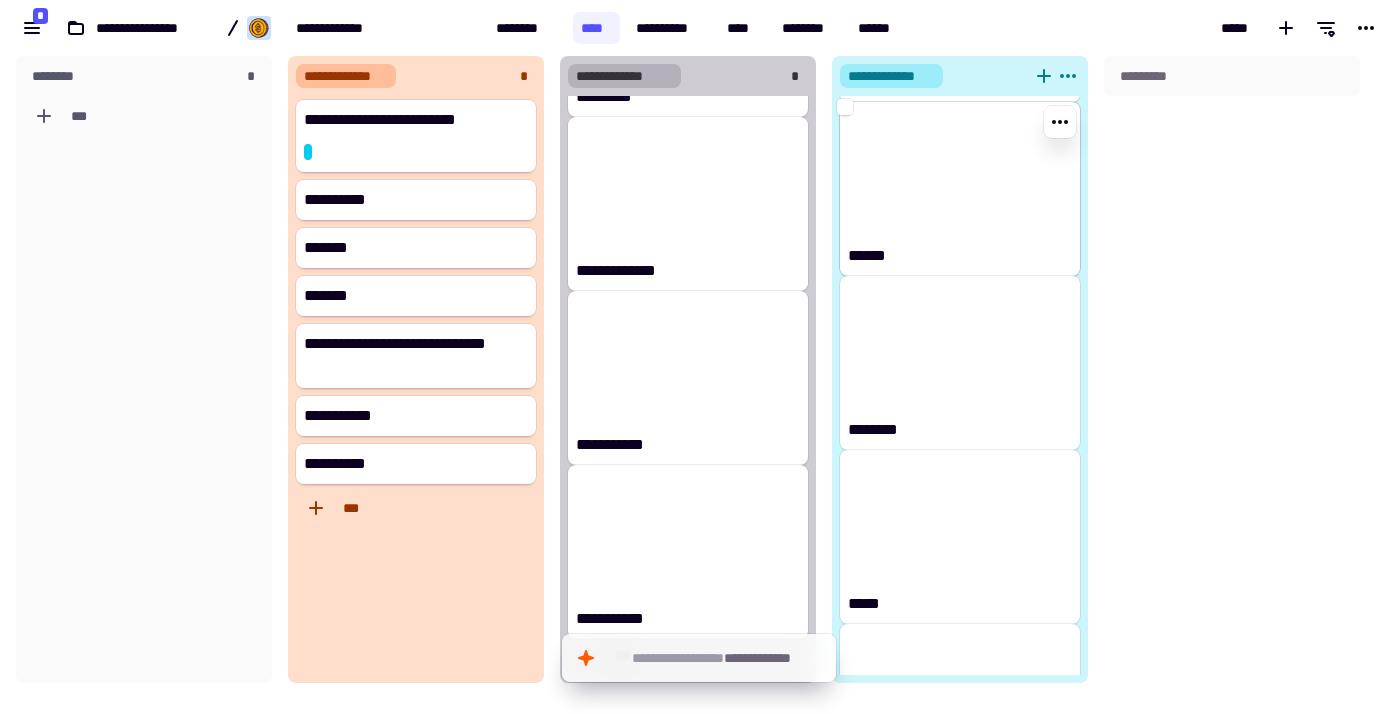 click 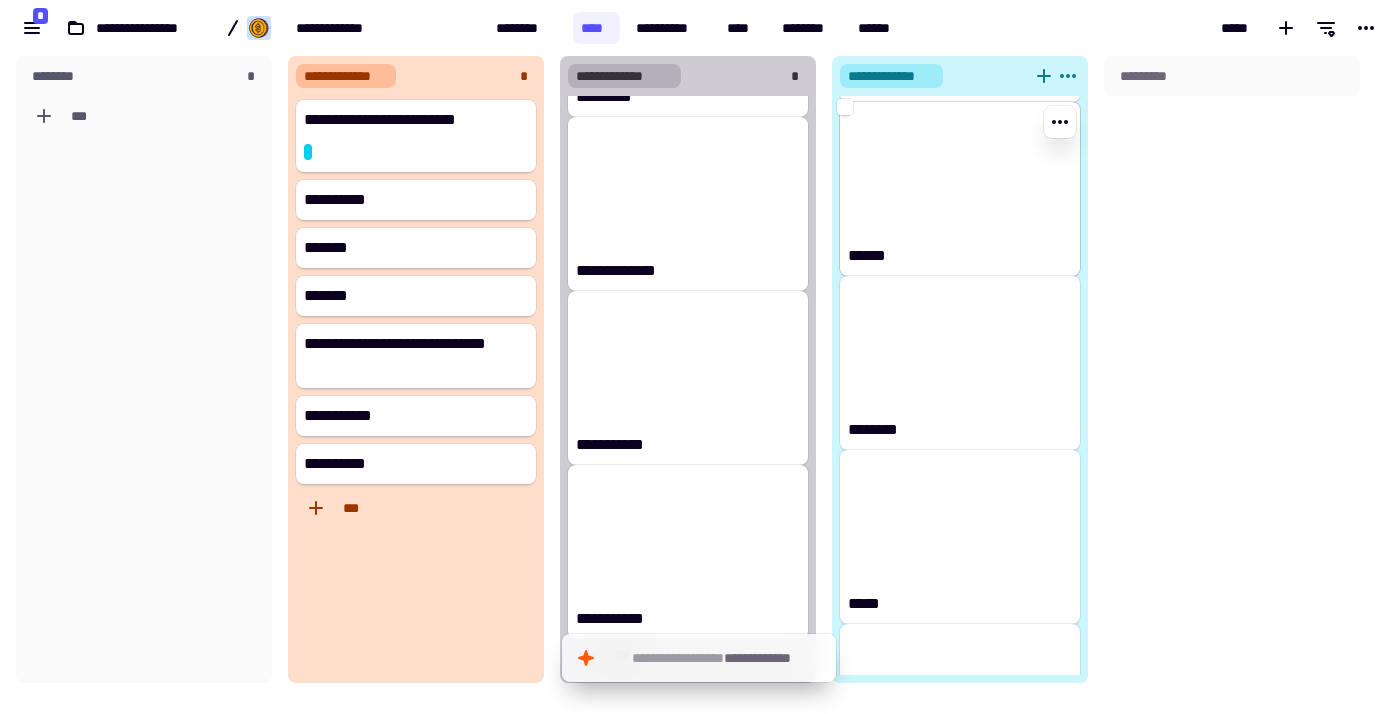 click 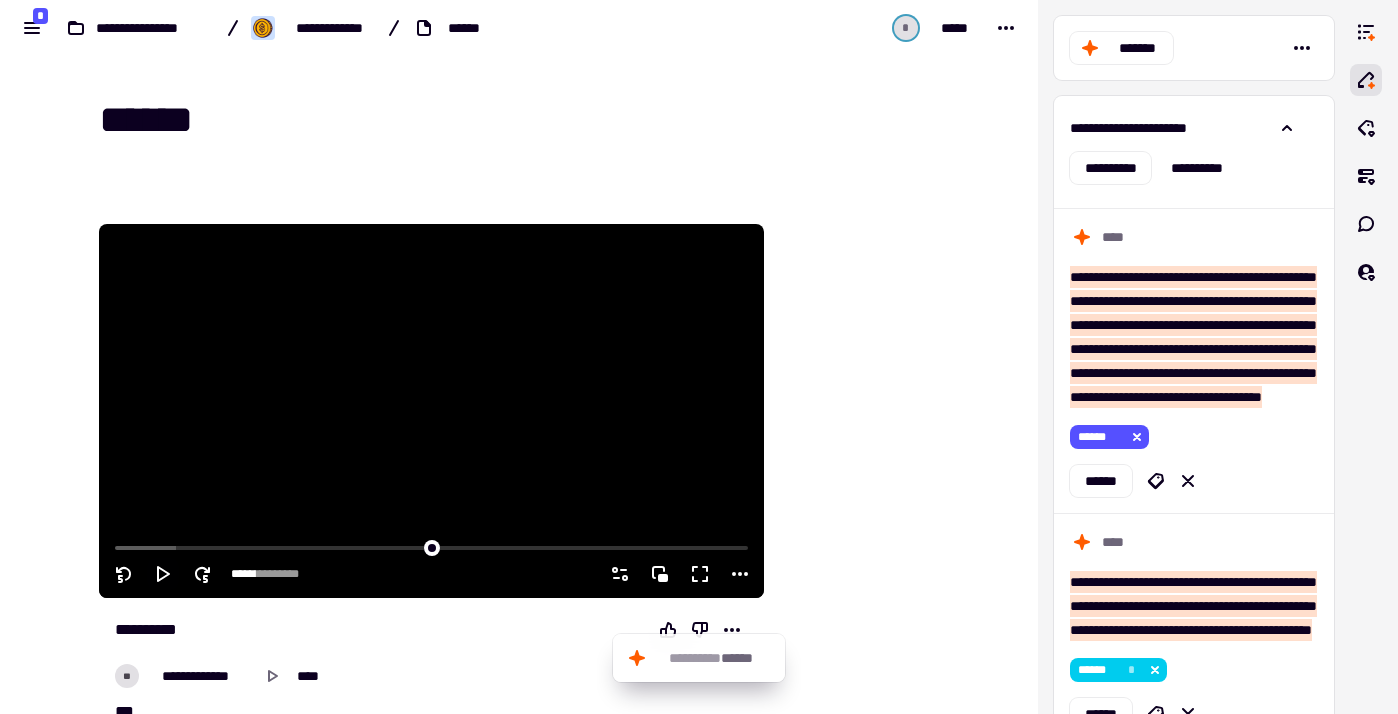 click 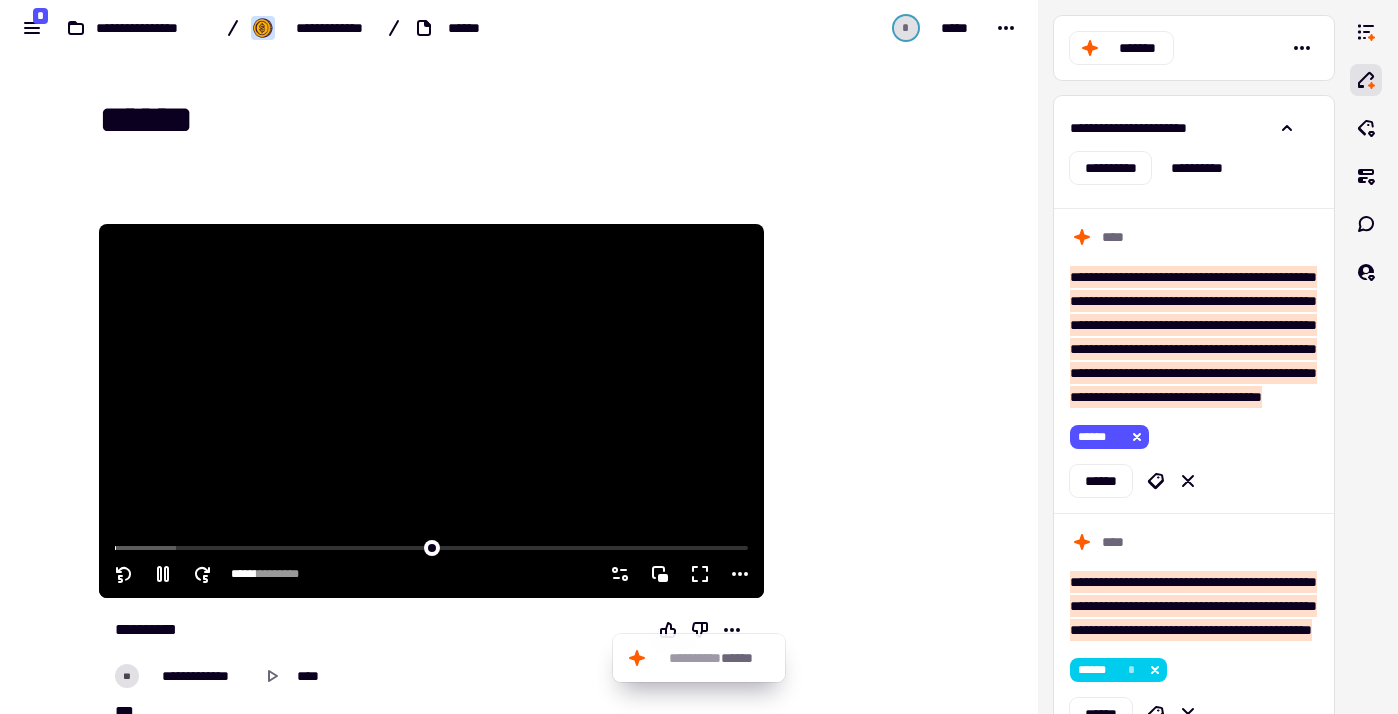 click 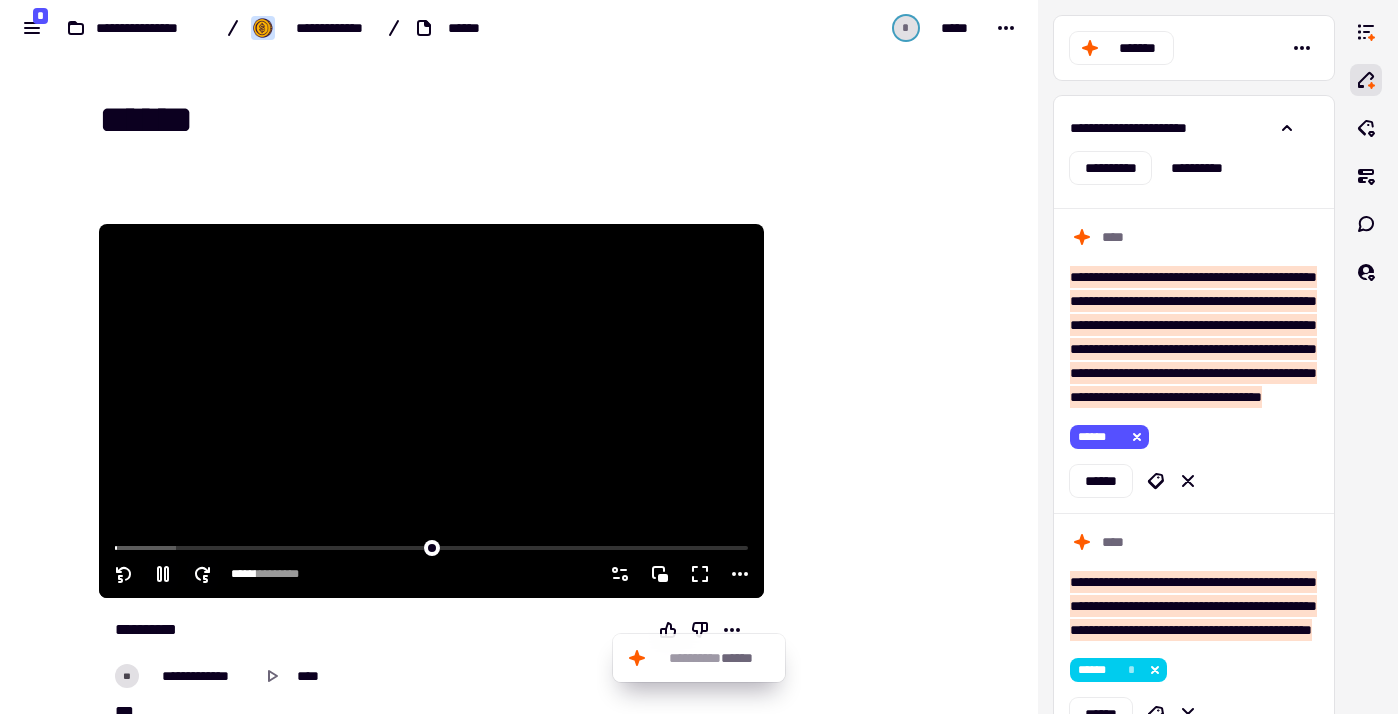 click 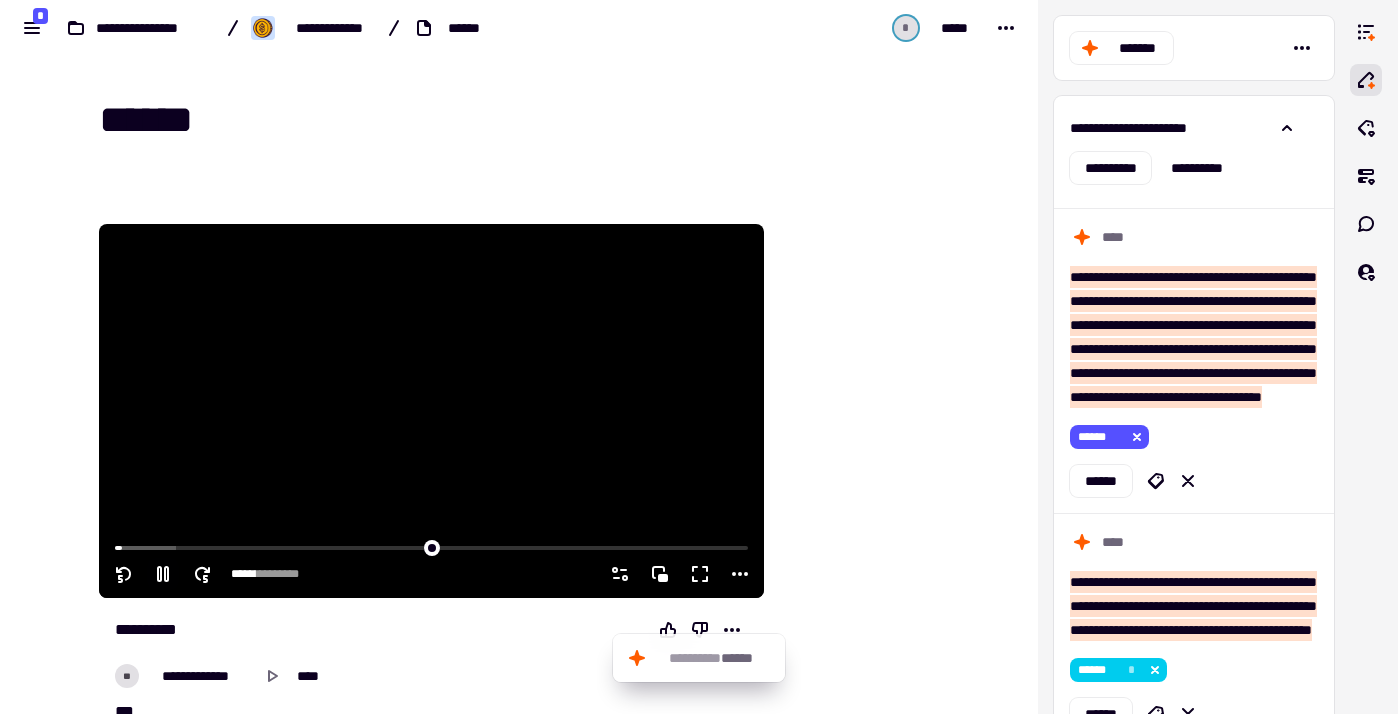 click 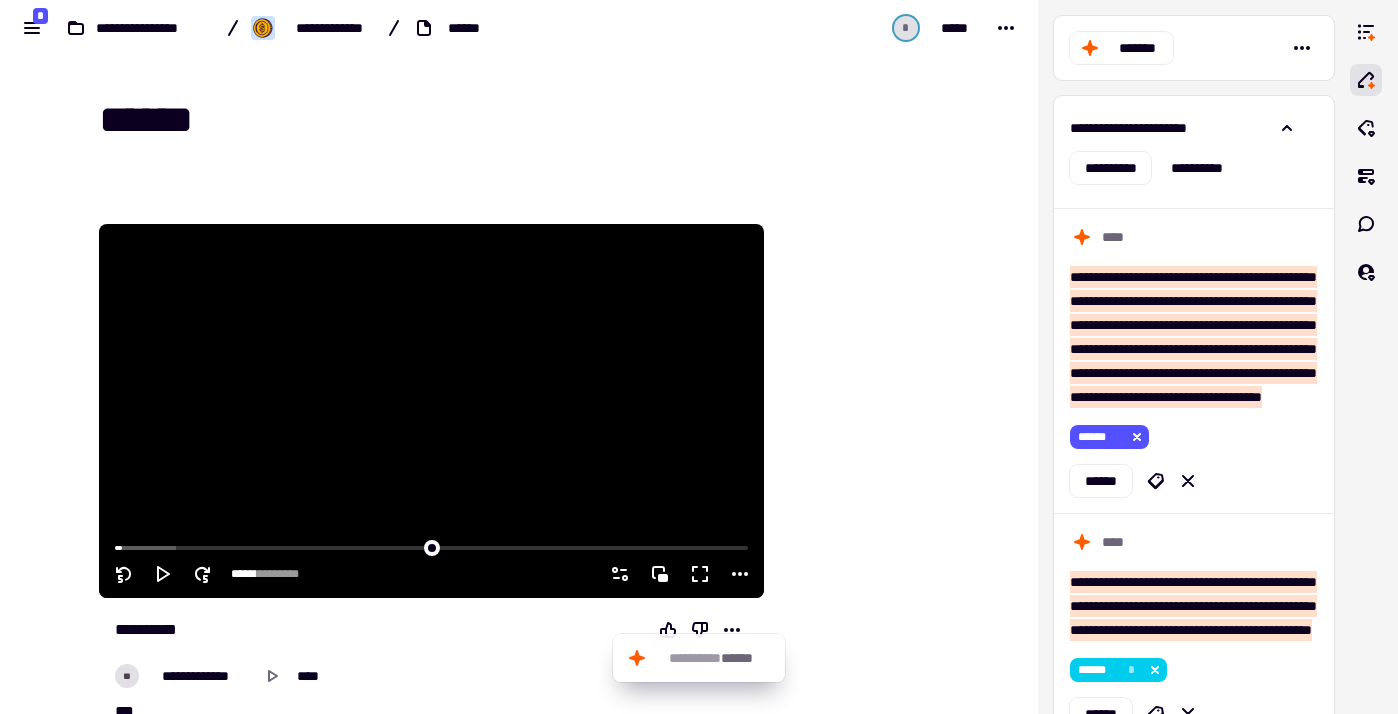 click at bounding box center [431, 411] 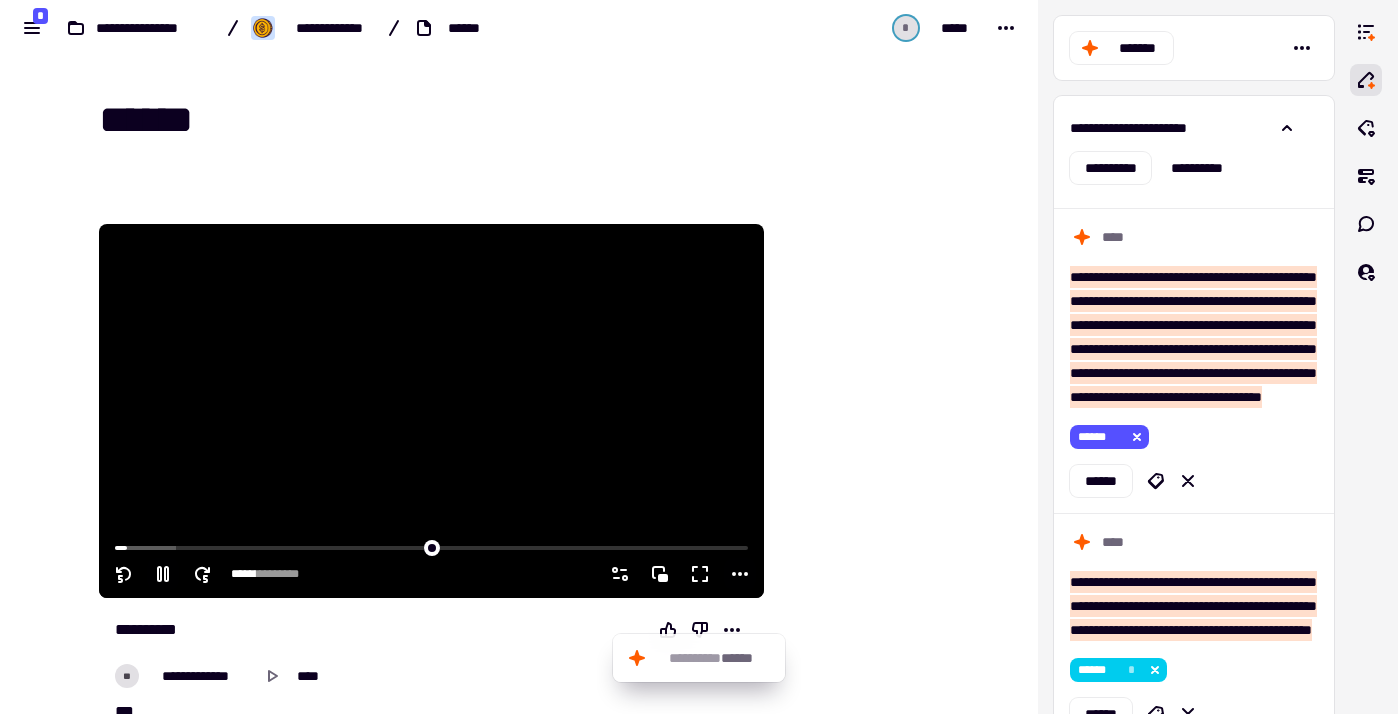 click 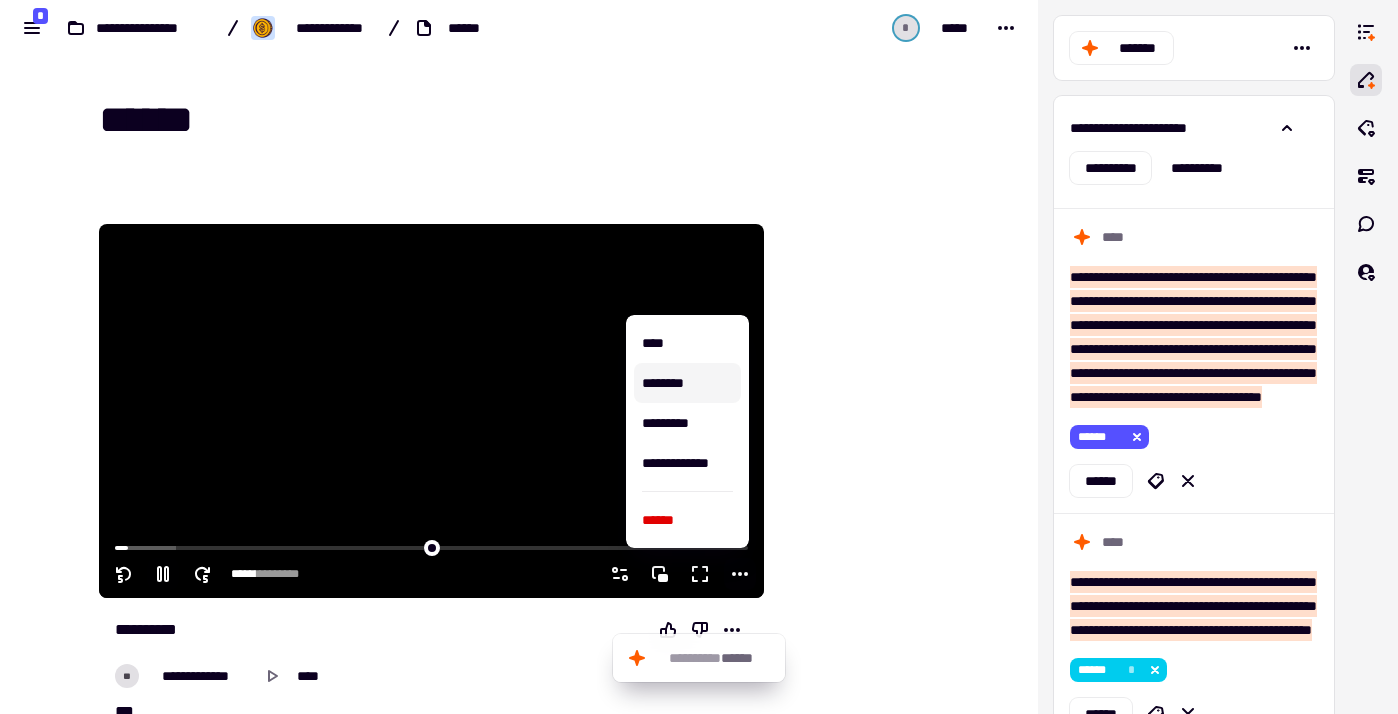 click at bounding box center [431, 411] 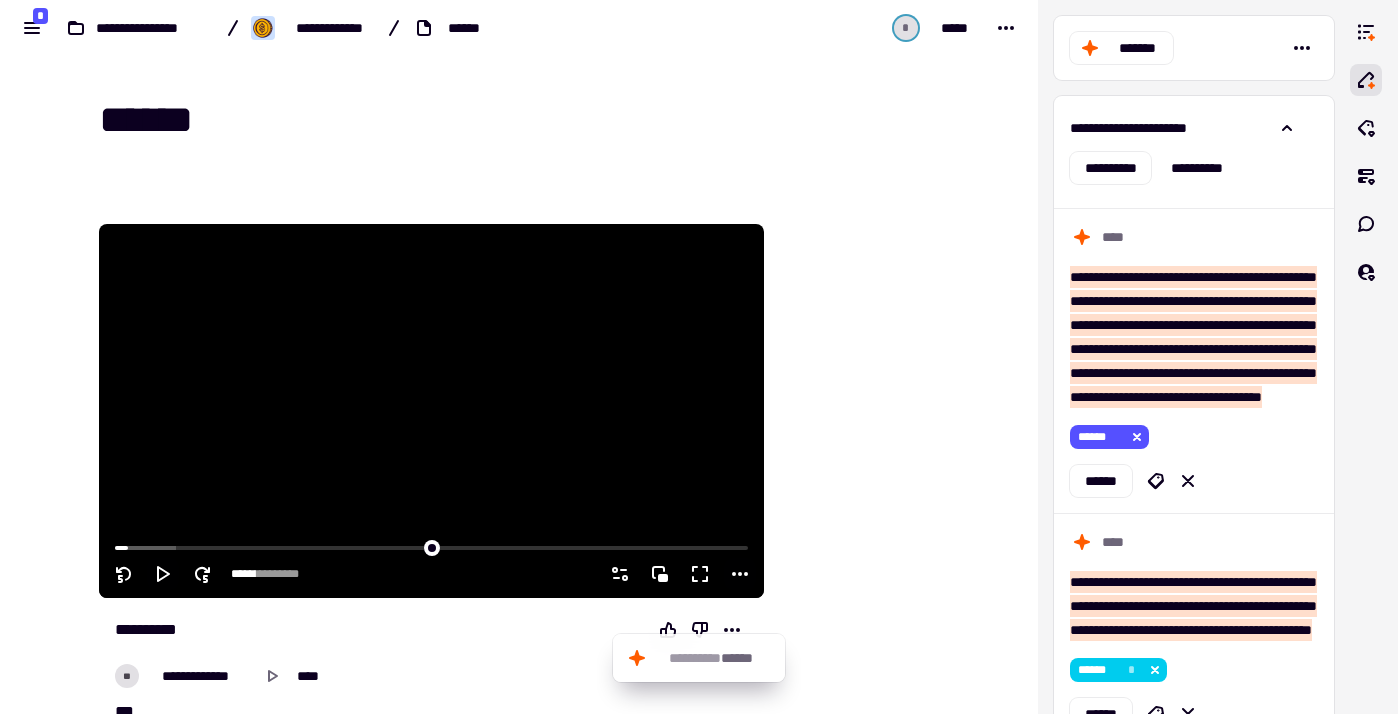 click 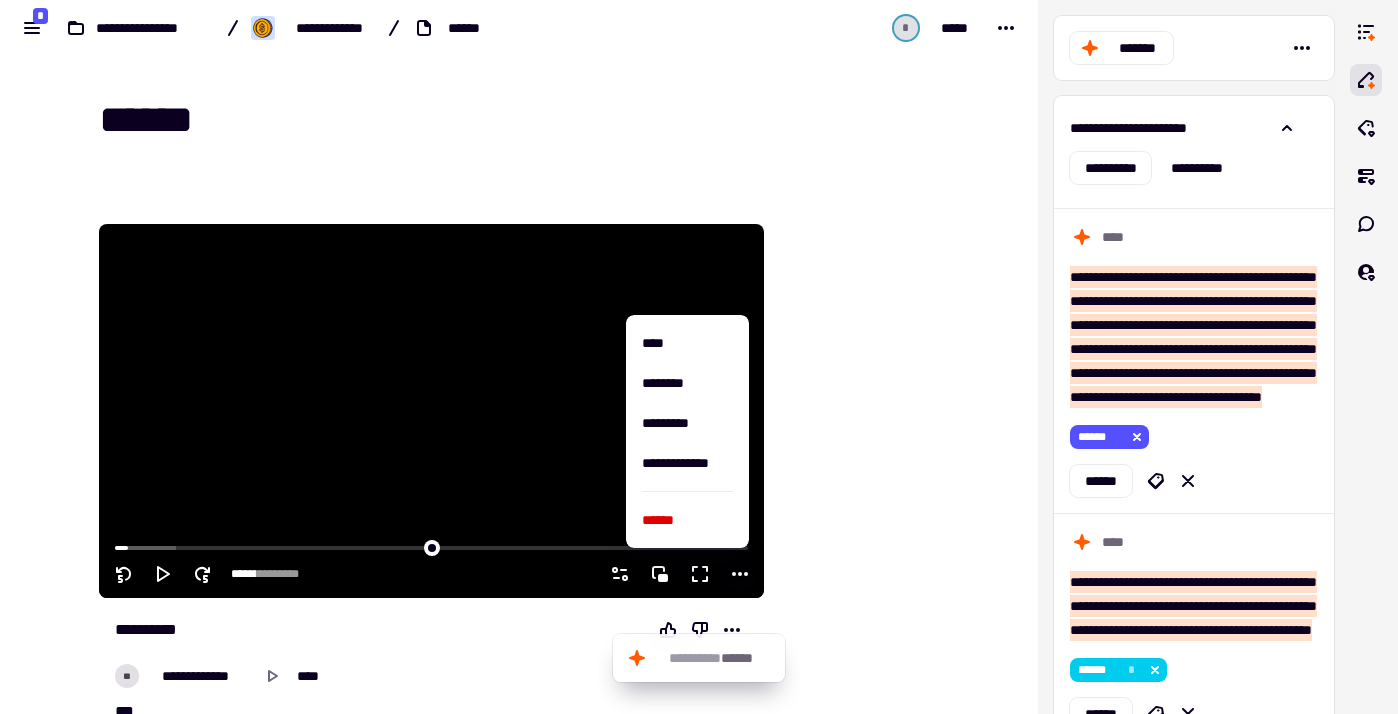 click 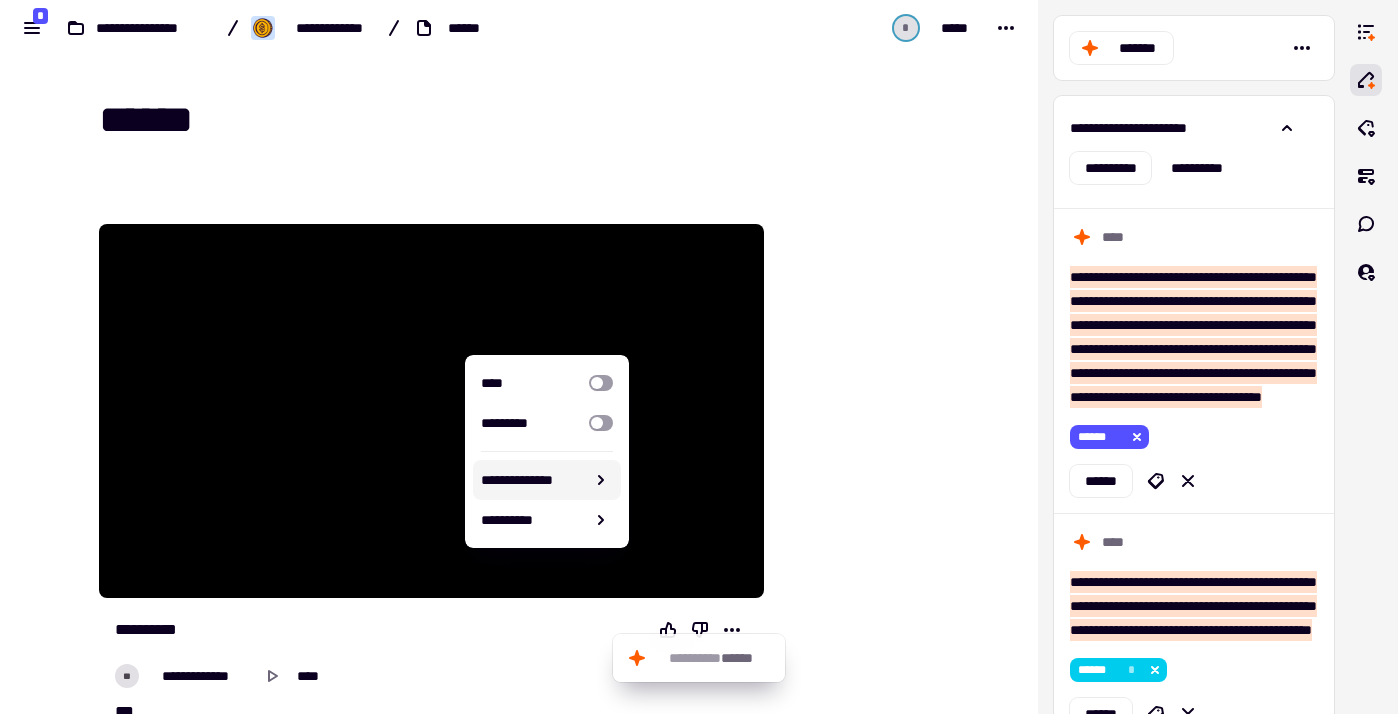 click on "**********" at bounding box center (533, 480) 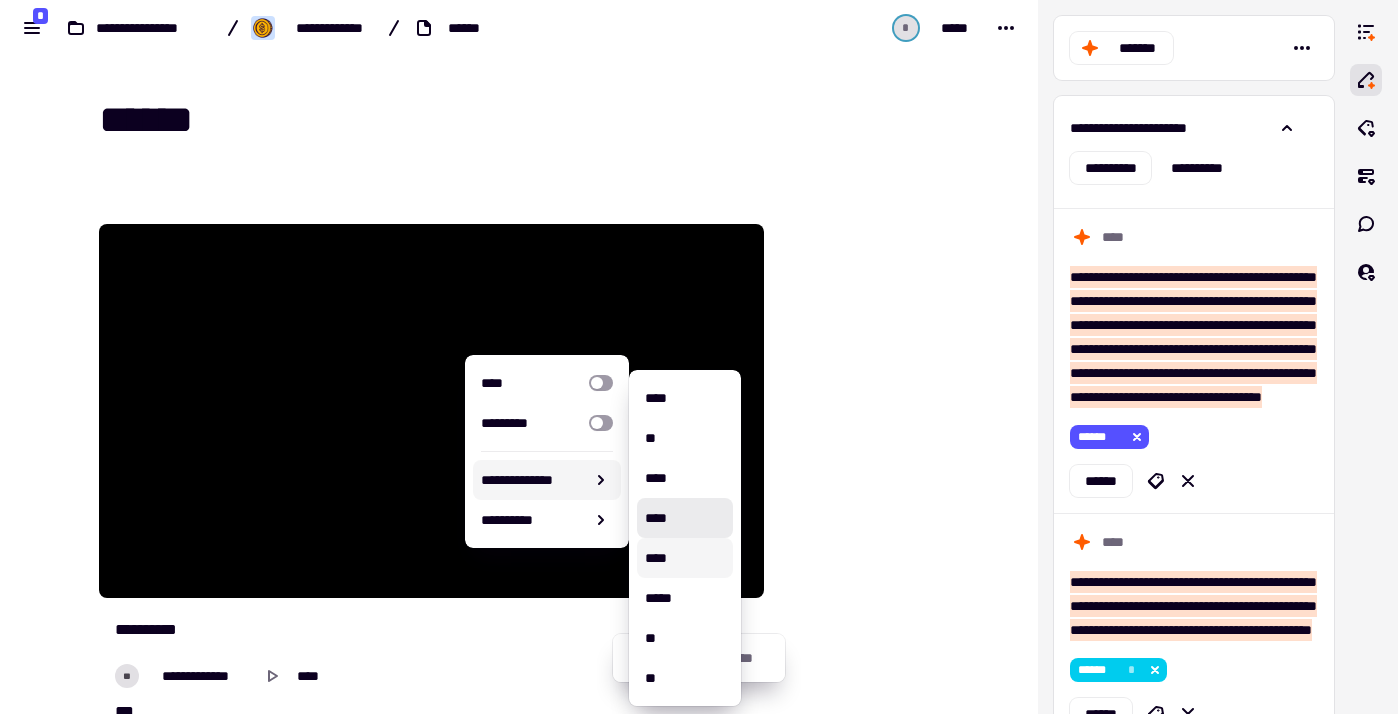 click on "****" at bounding box center (685, 558) 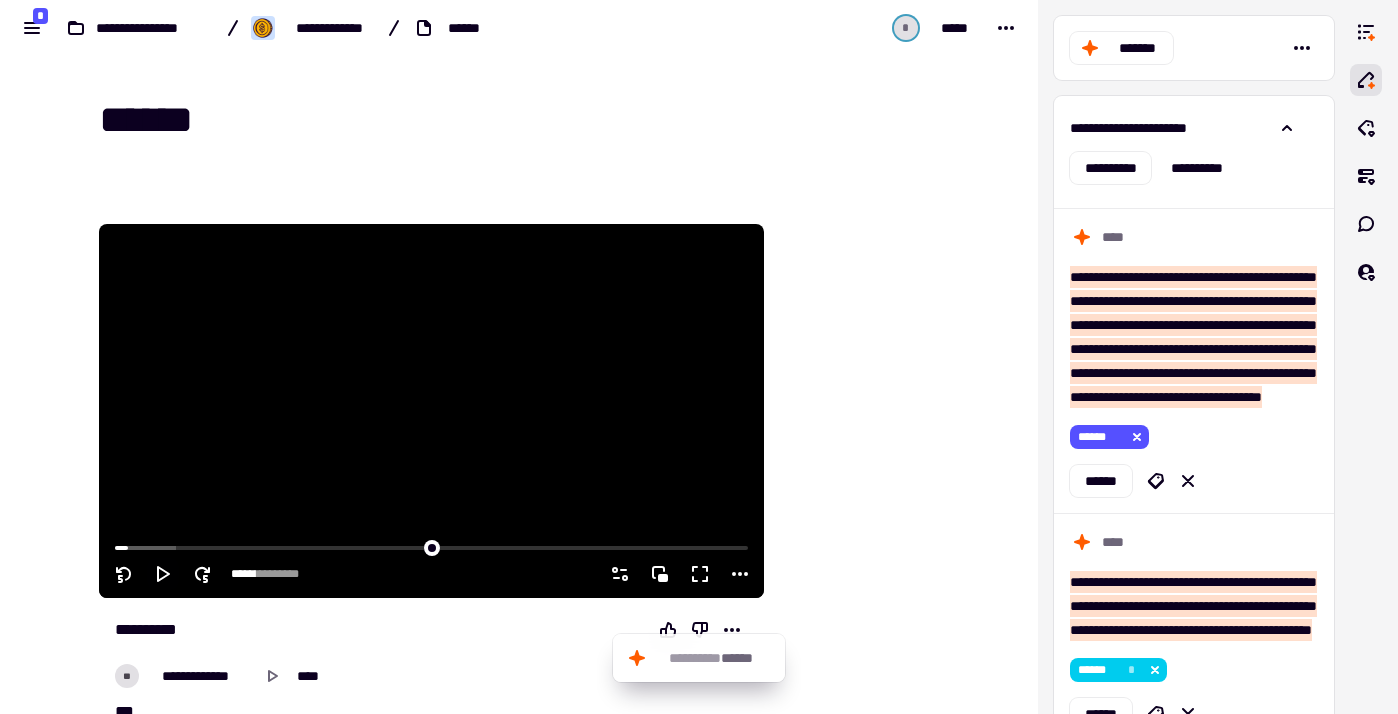 click on "**********" at bounding box center (431, 630) 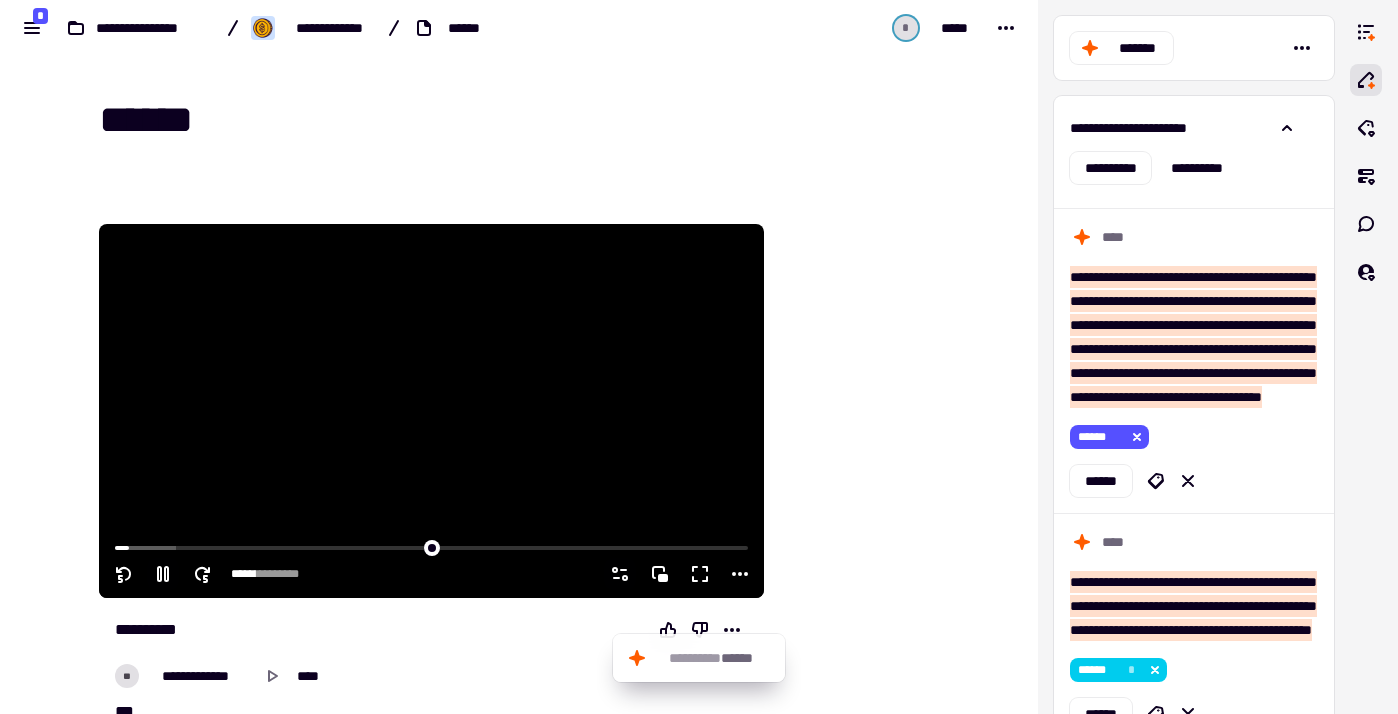 click 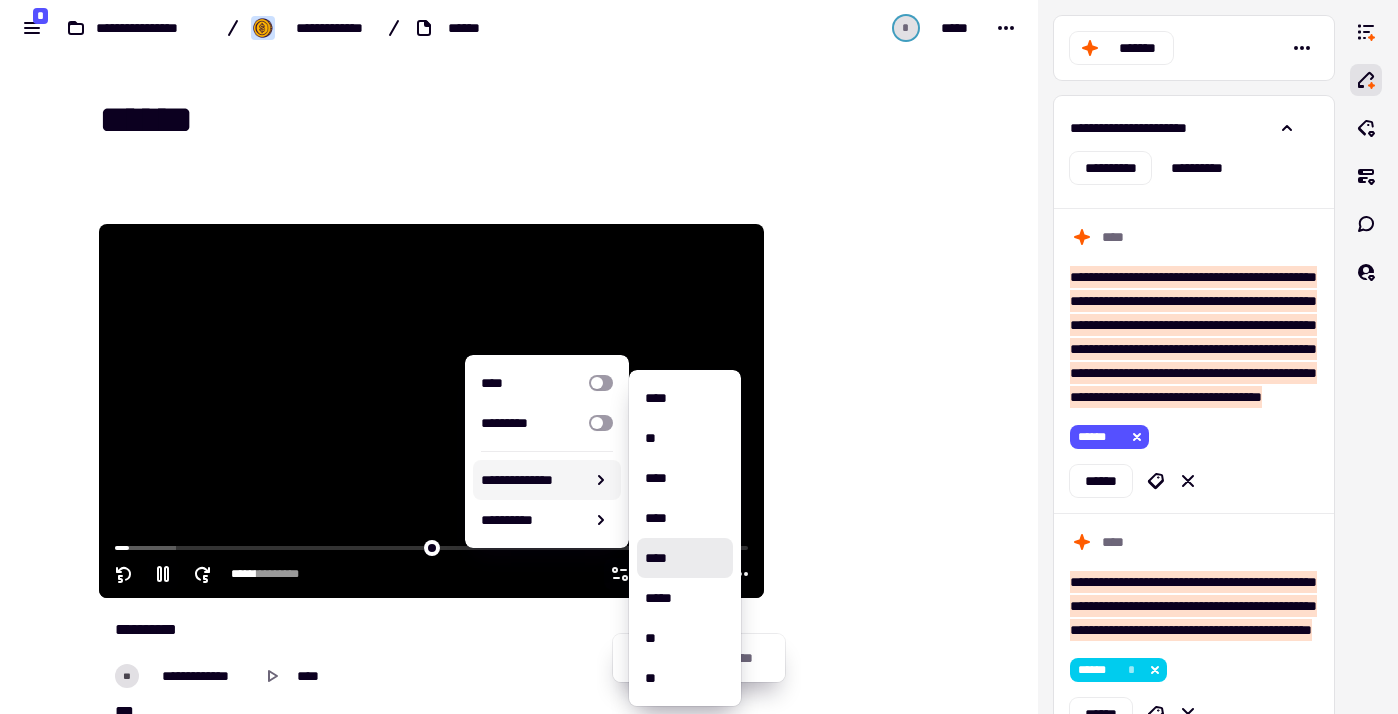 click on "**********" at bounding box center (547, 480) 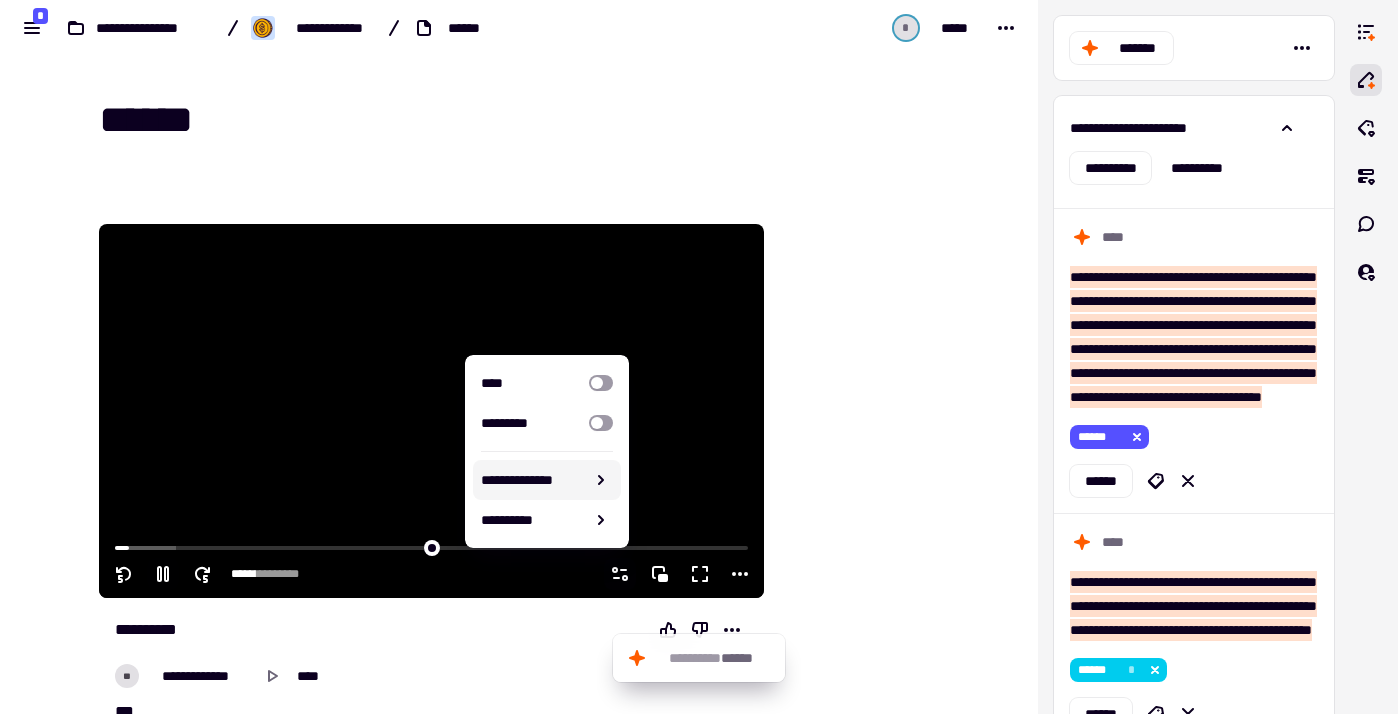click on "**********" at bounding box center (533, 480) 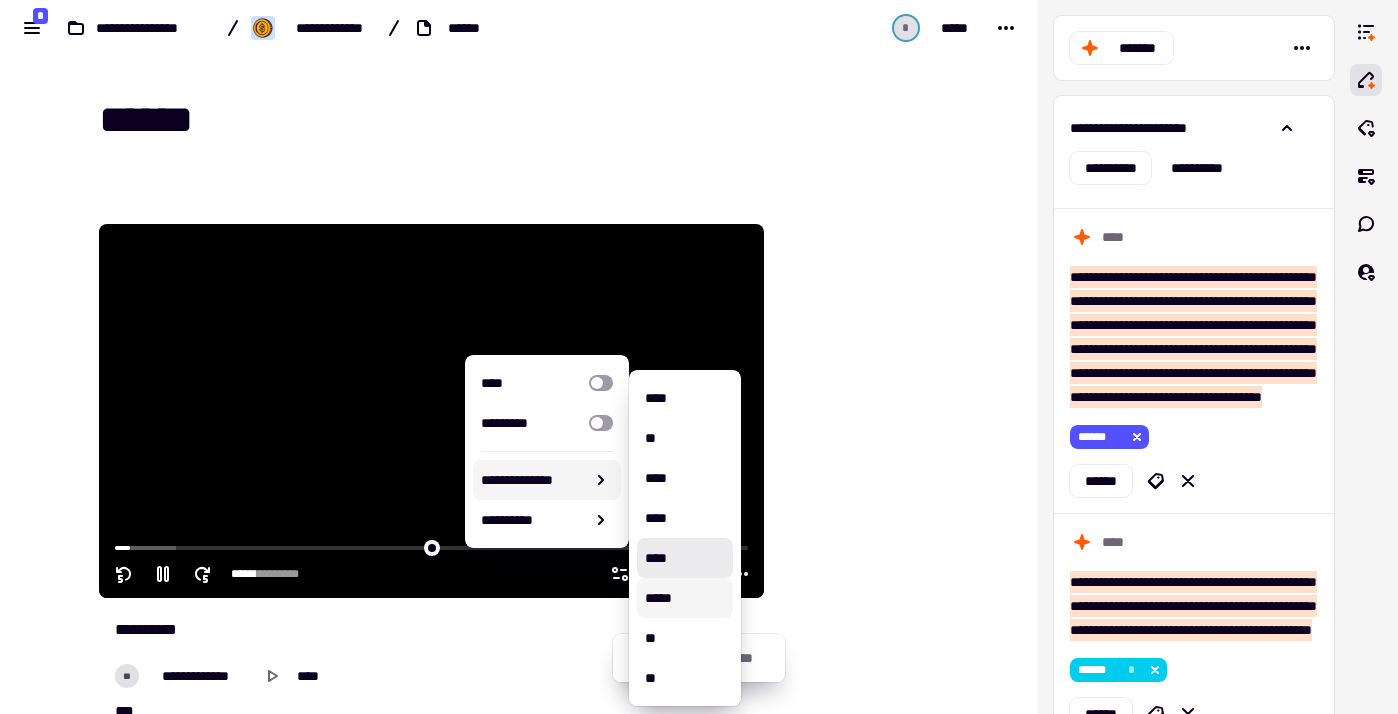 click on "*****" at bounding box center [685, 598] 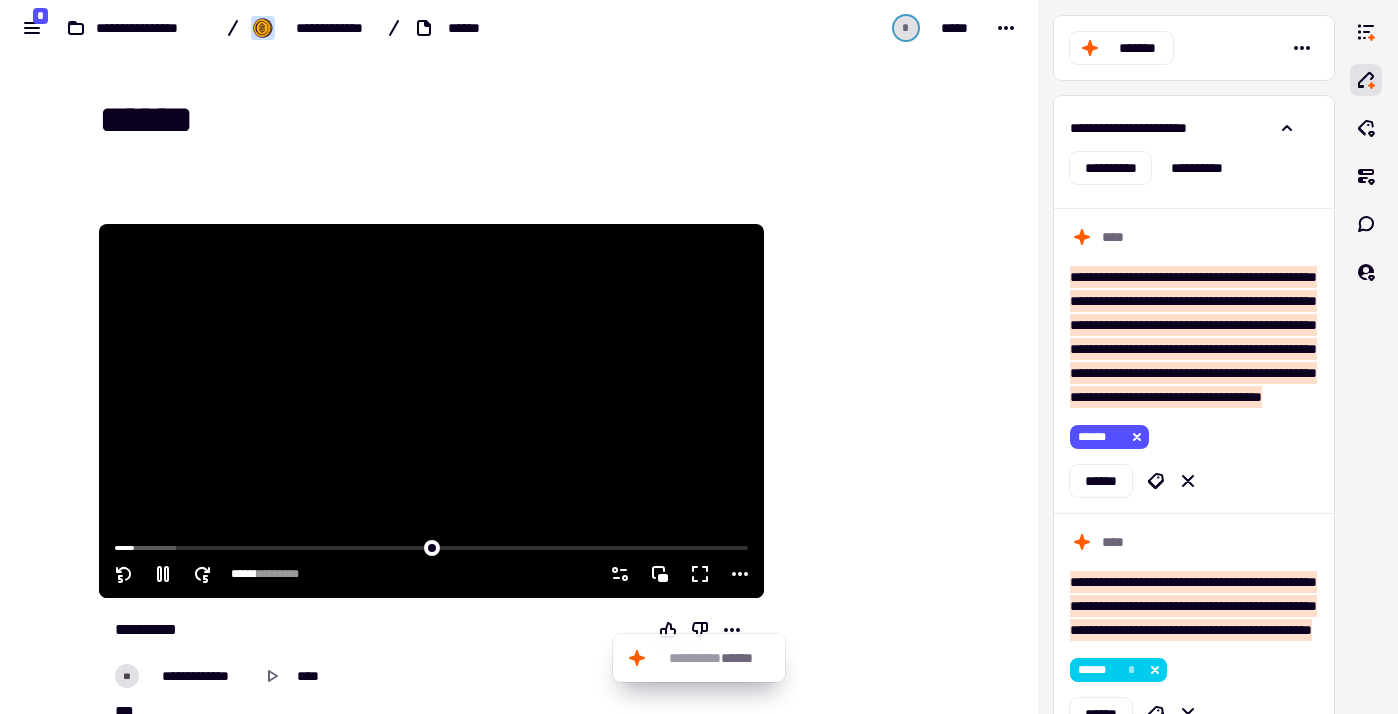 click 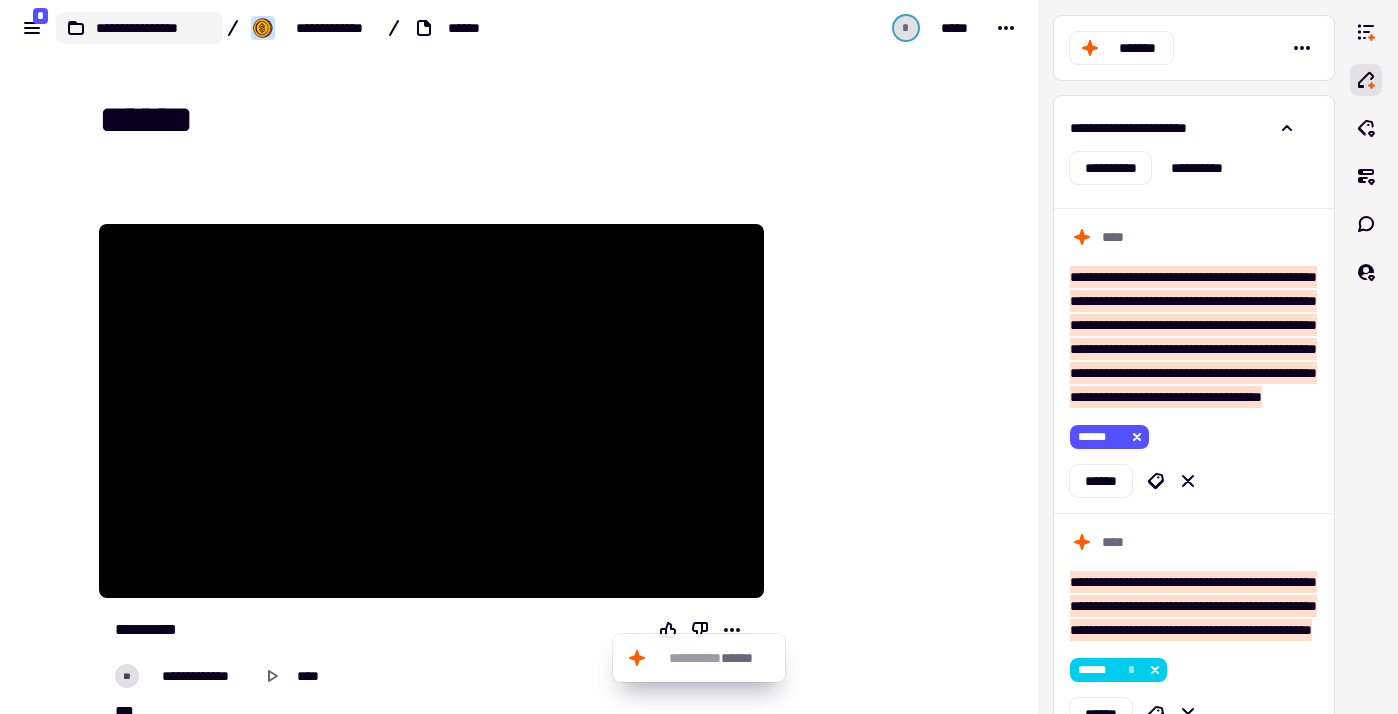 type on "******" 